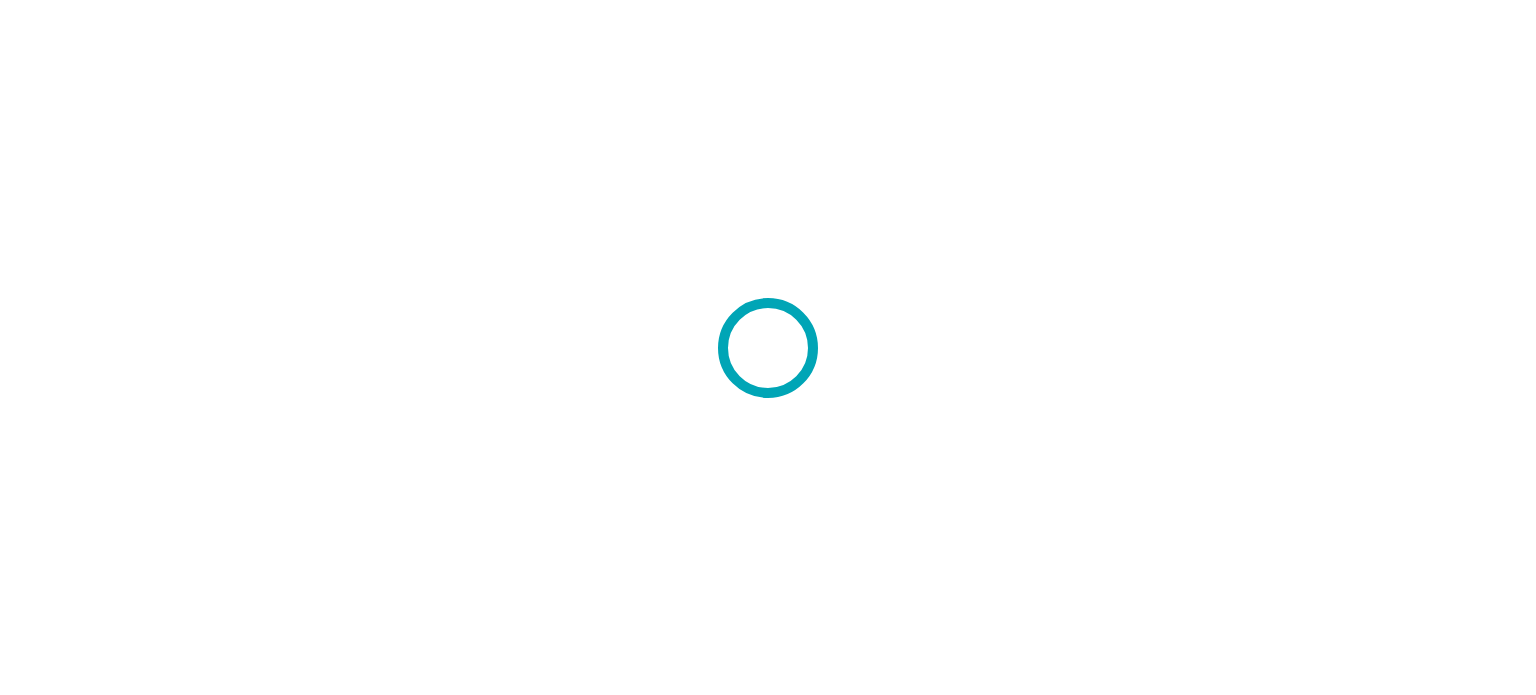 scroll, scrollTop: 0, scrollLeft: 0, axis: both 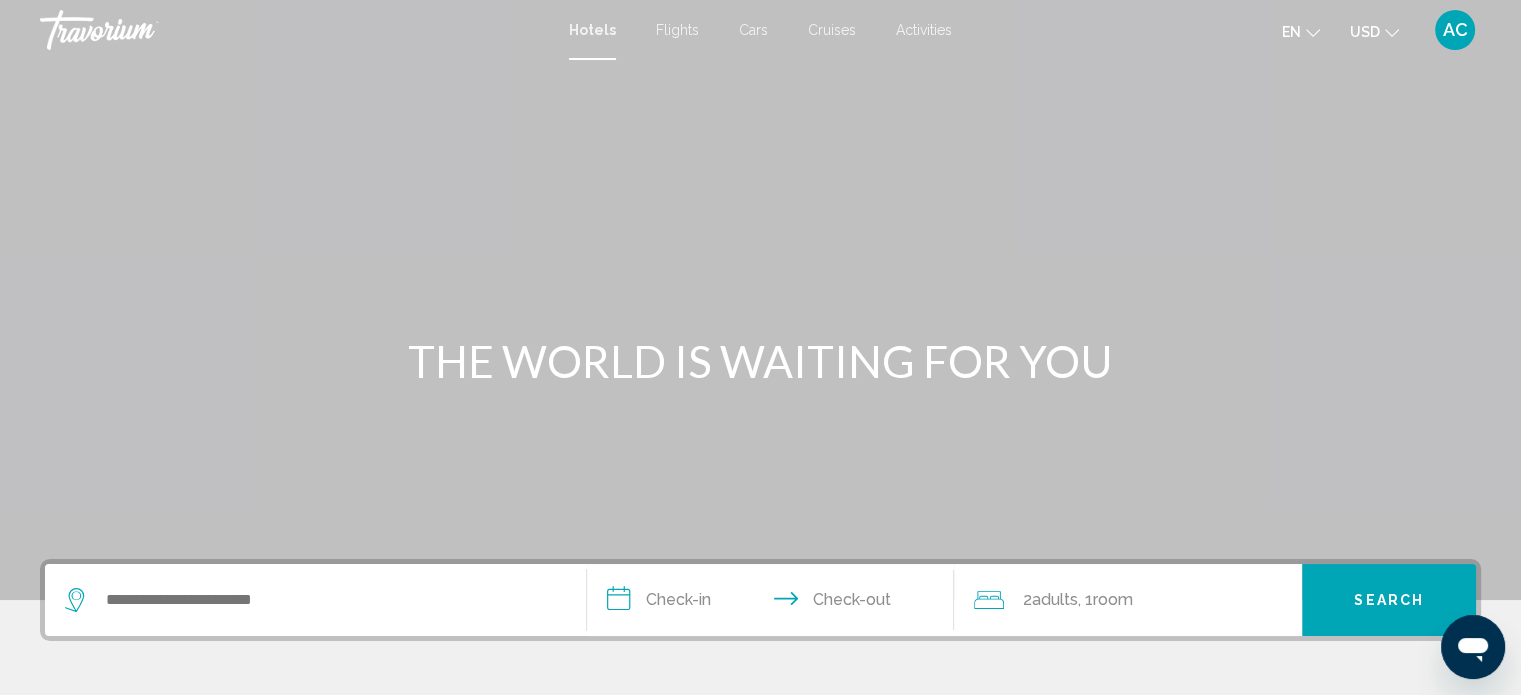 click on "Activities" at bounding box center (924, 30) 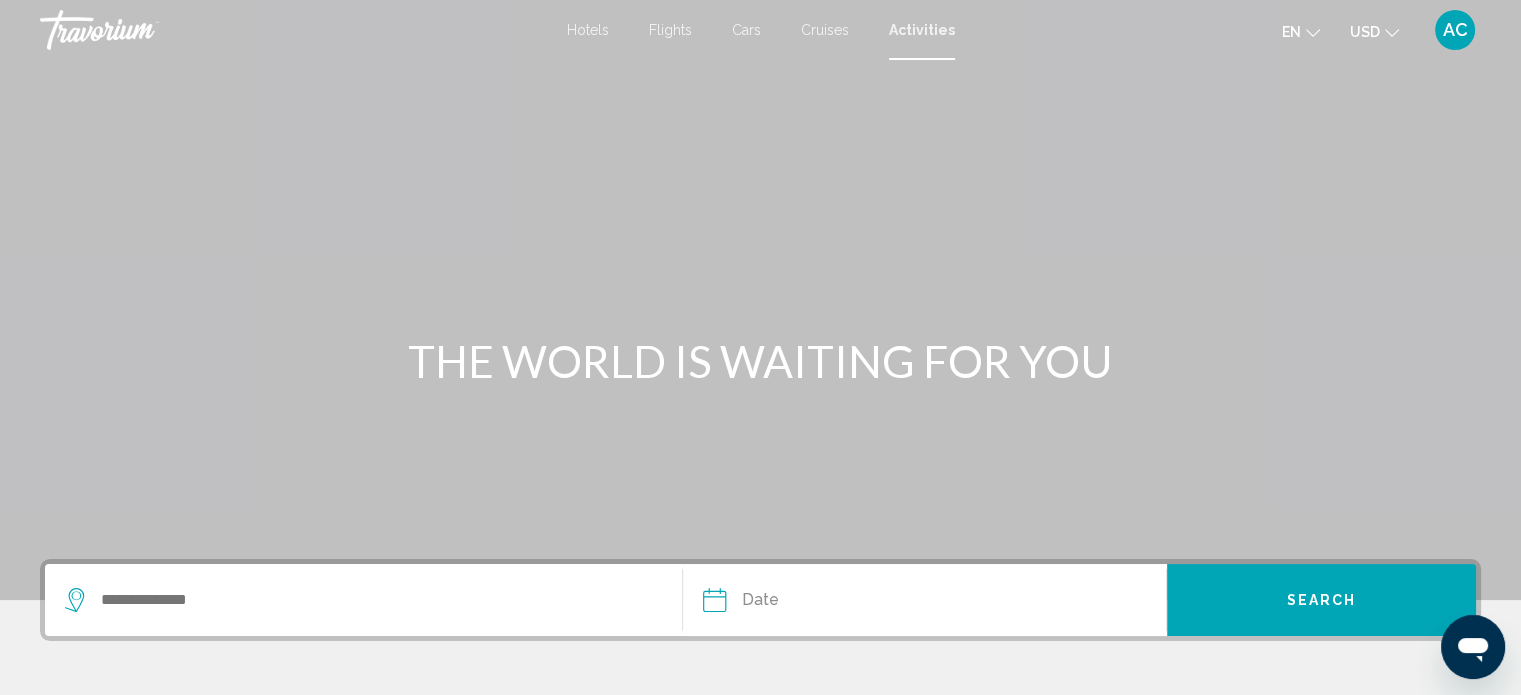 scroll, scrollTop: 300, scrollLeft: 0, axis: vertical 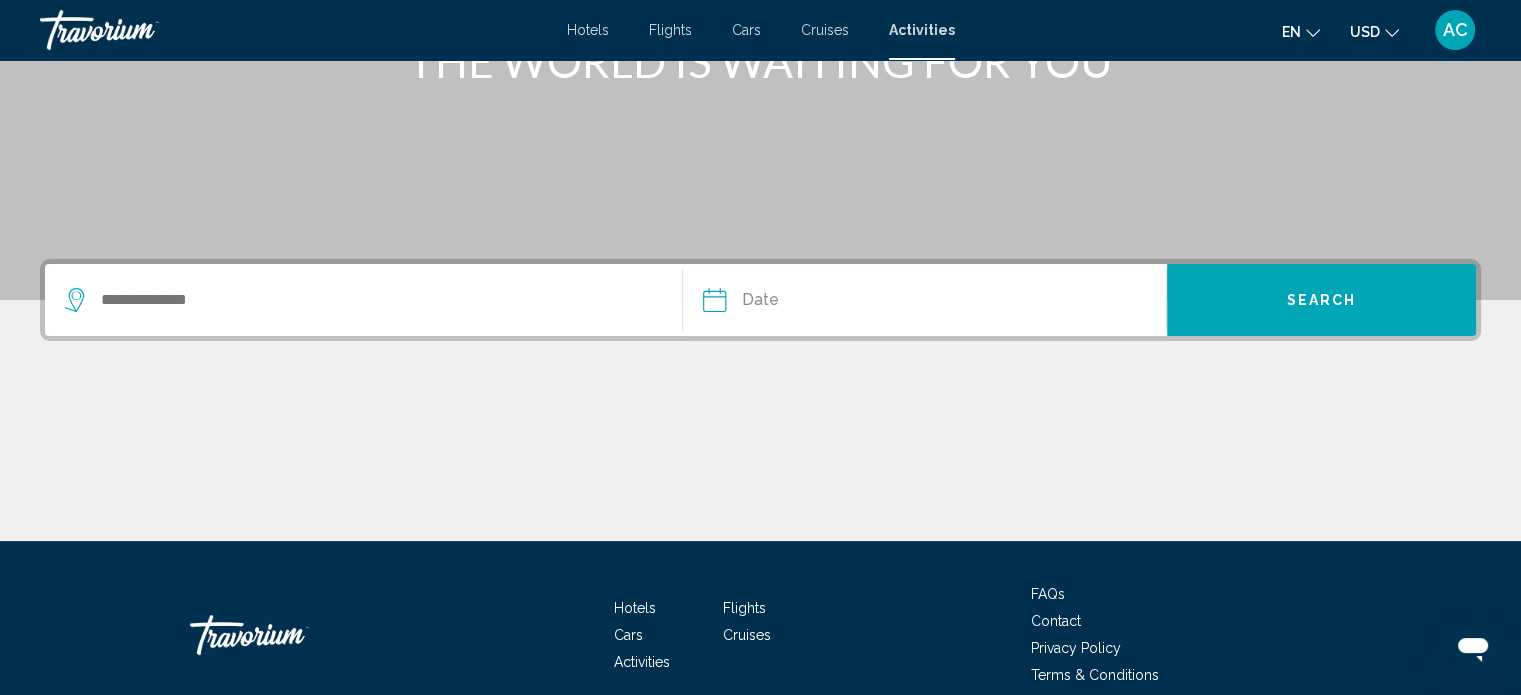 click 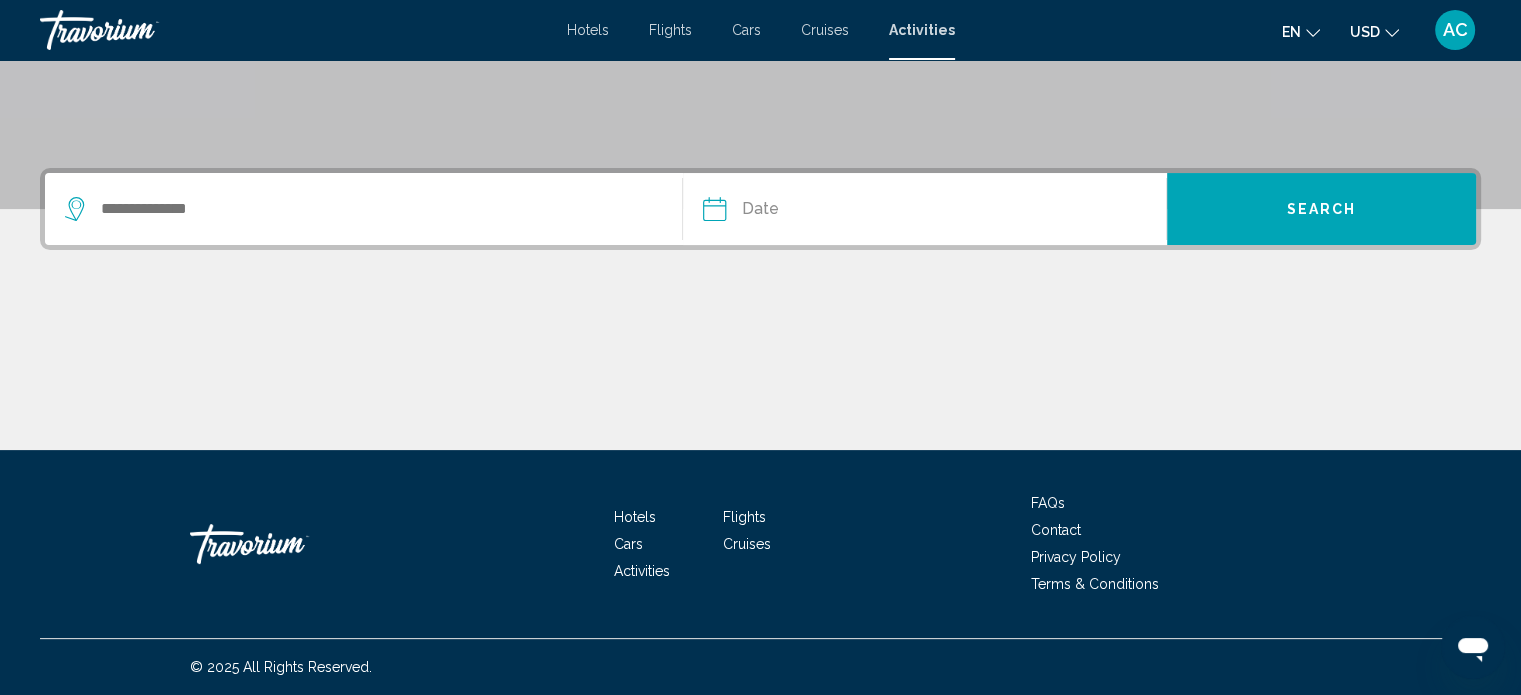 scroll, scrollTop: 616, scrollLeft: 0, axis: vertical 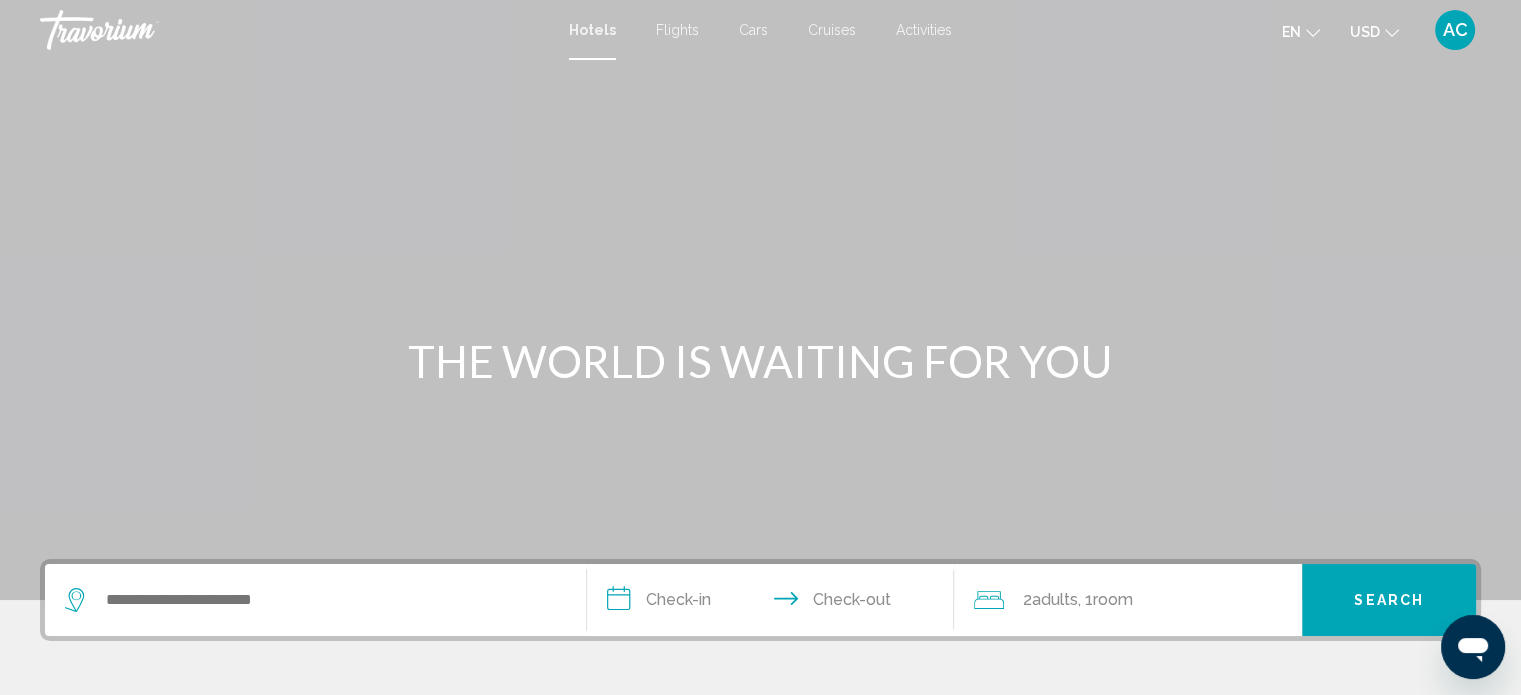 click on "Activities" at bounding box center (924, 30) 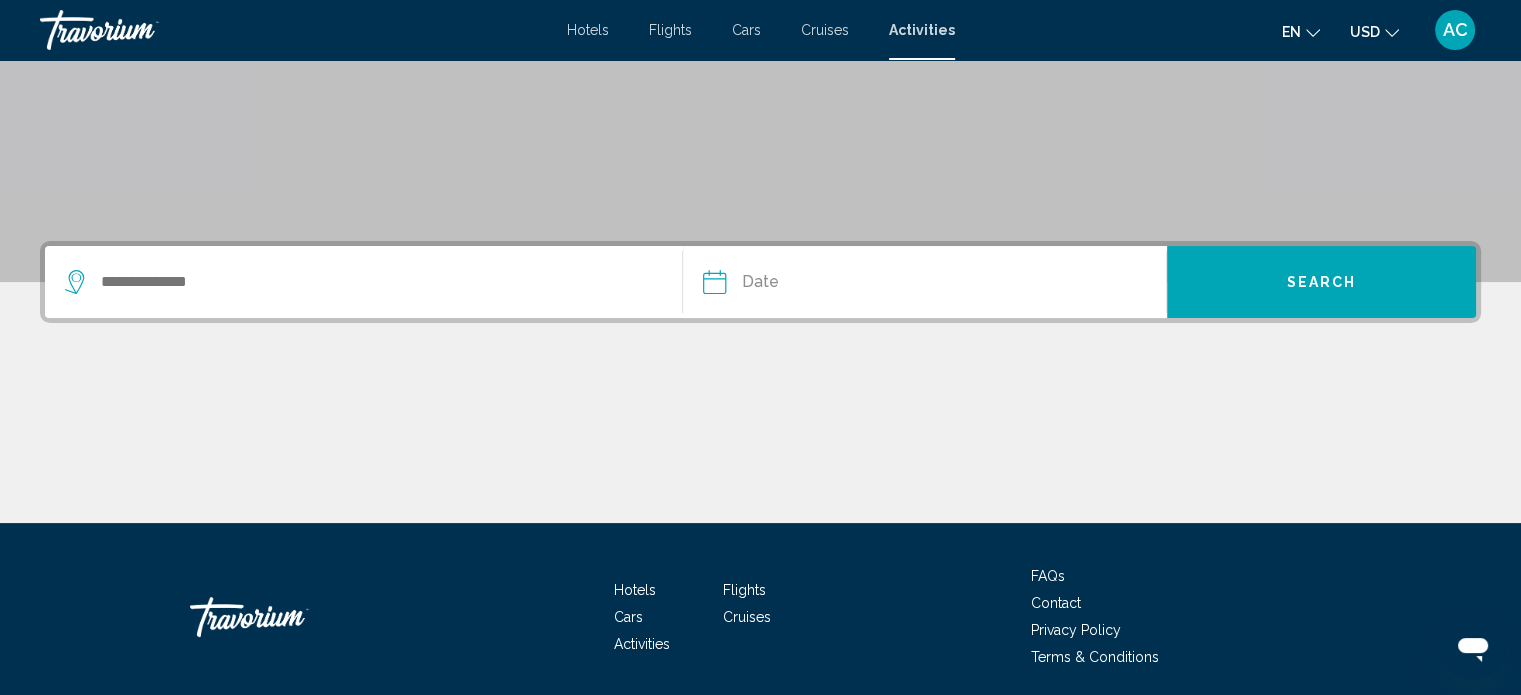 scroll, scrollTop: 300, scrollLeft: 0, axis: vertical 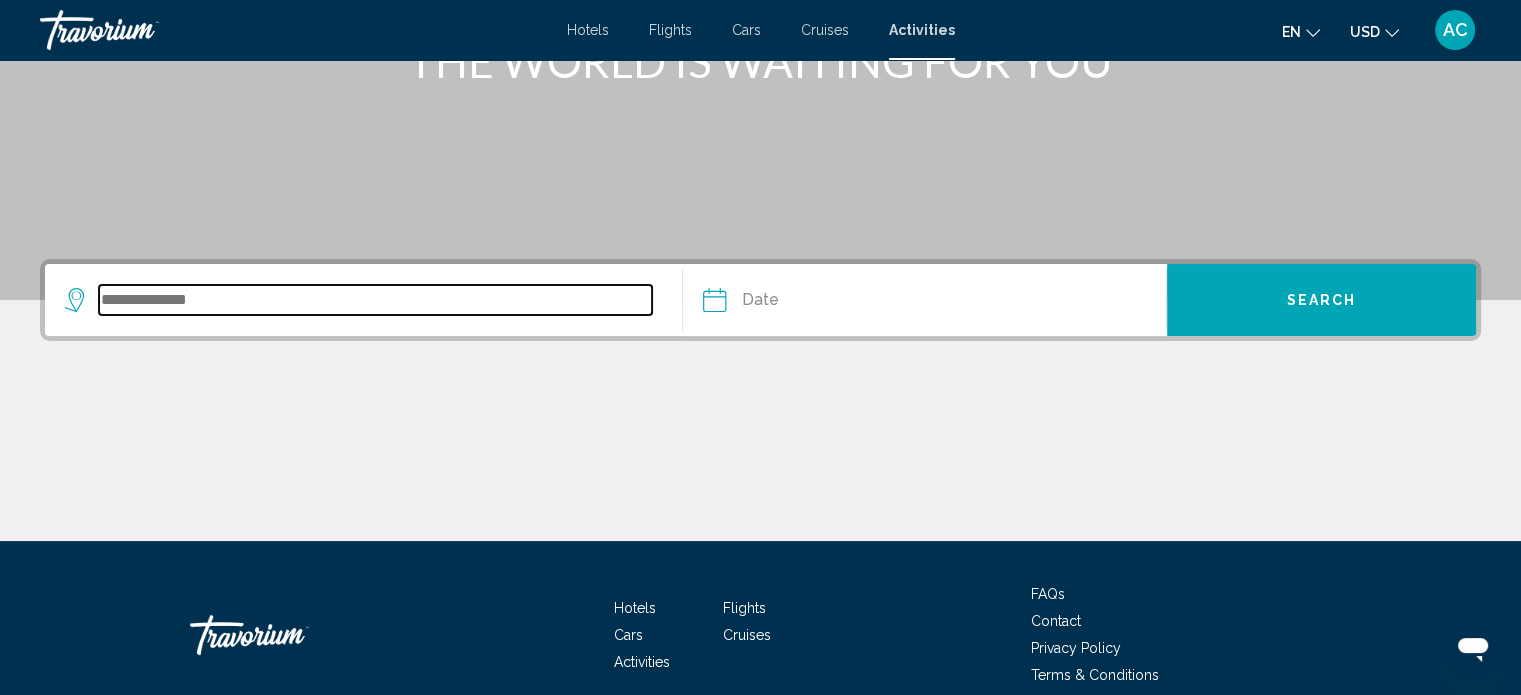 click at bounding box center (375, 300) 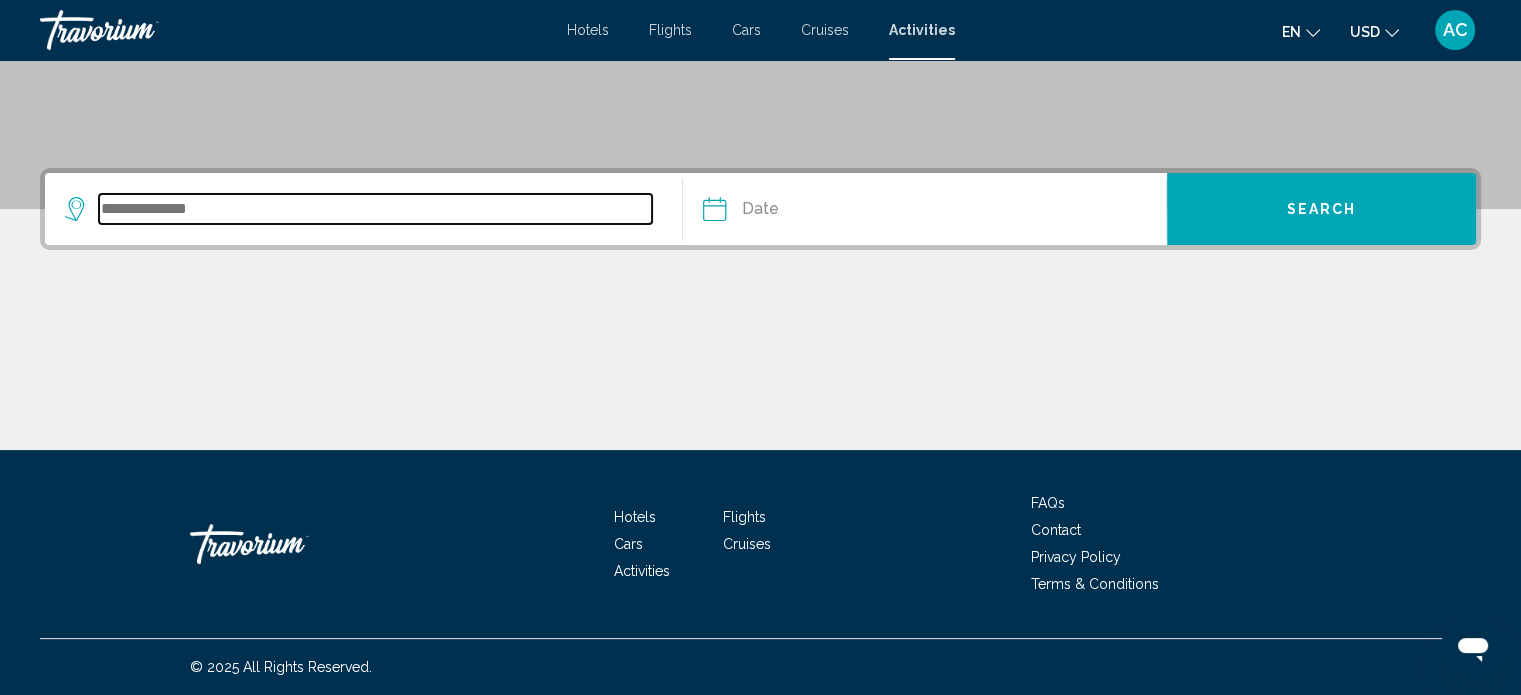 scroll, scrollTop: 616, scrollLeft: 0, axis: vertical 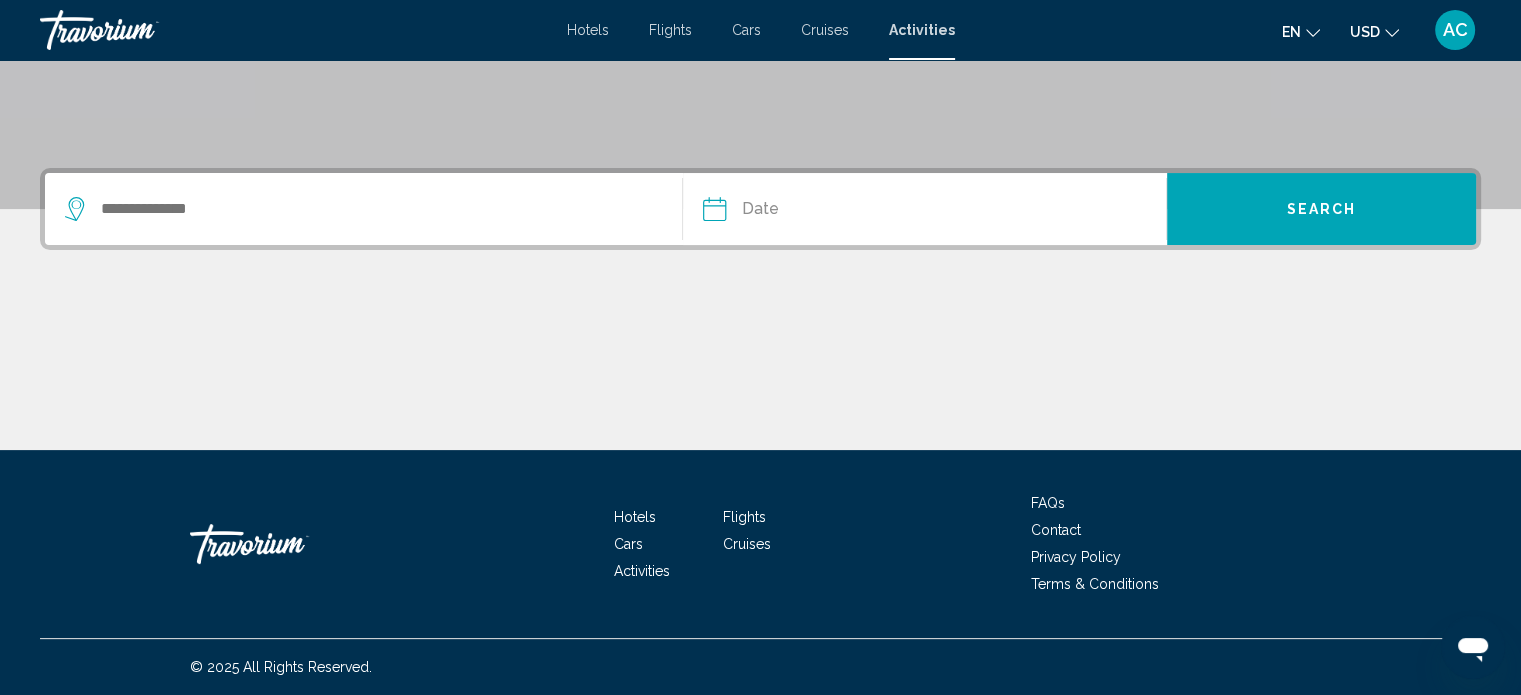 click 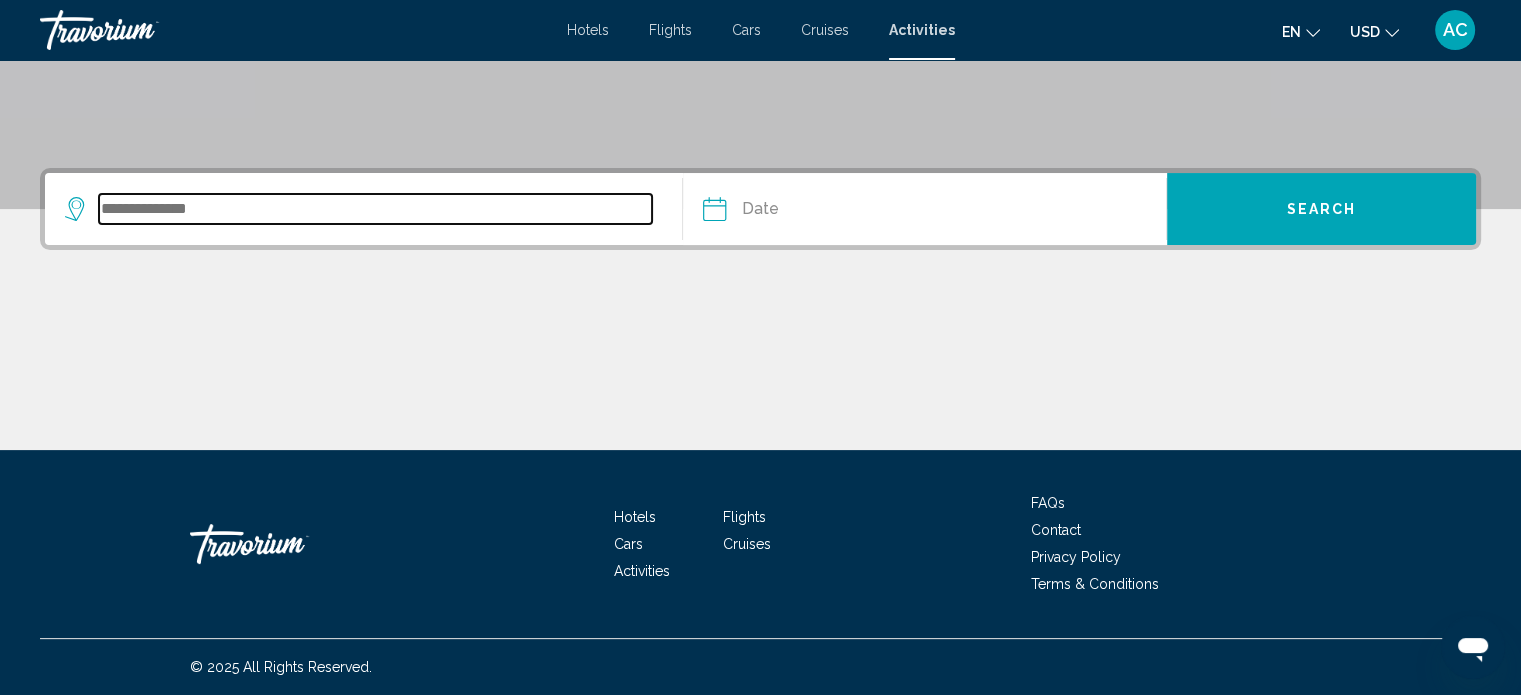click at bounding box center (375, 209) 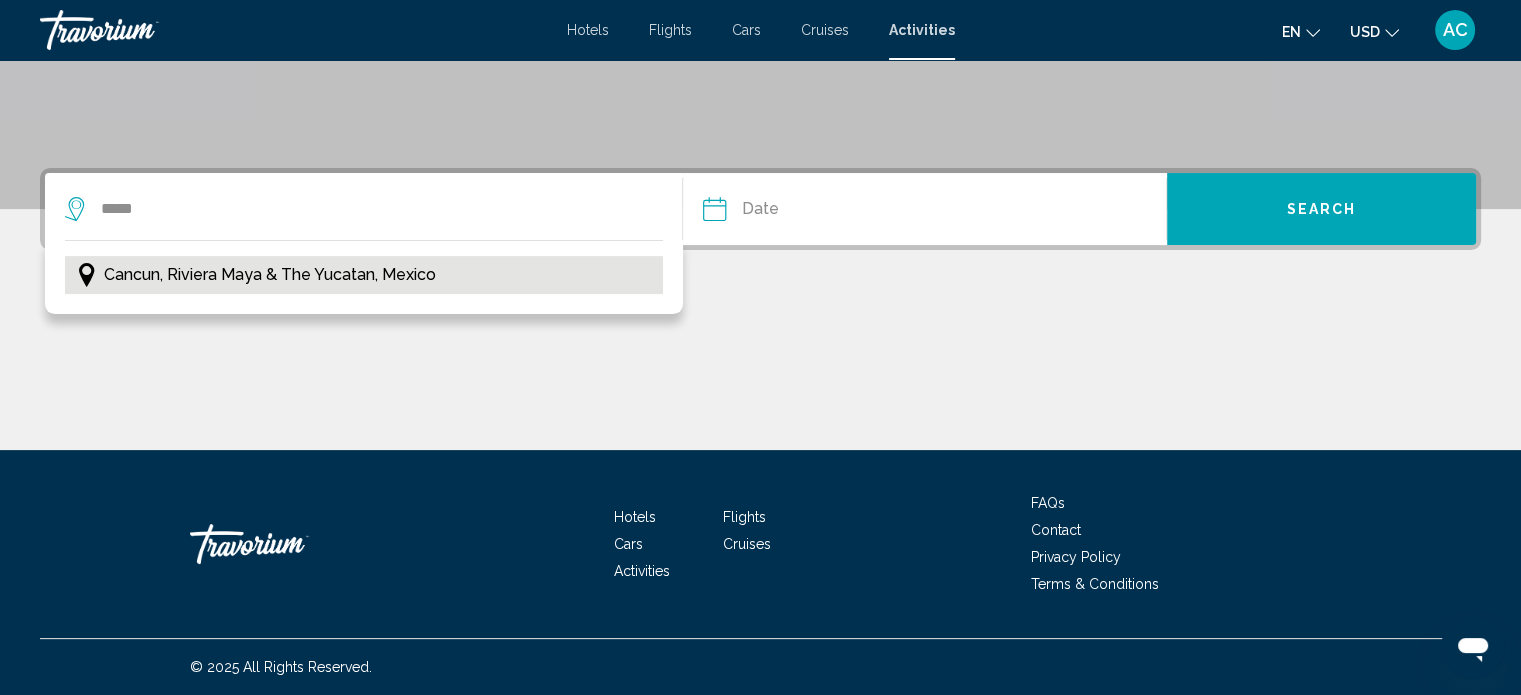 click on "Cancun, Riviera Maya & the Yucatan, Mexico" at bounding box center (270, 275) 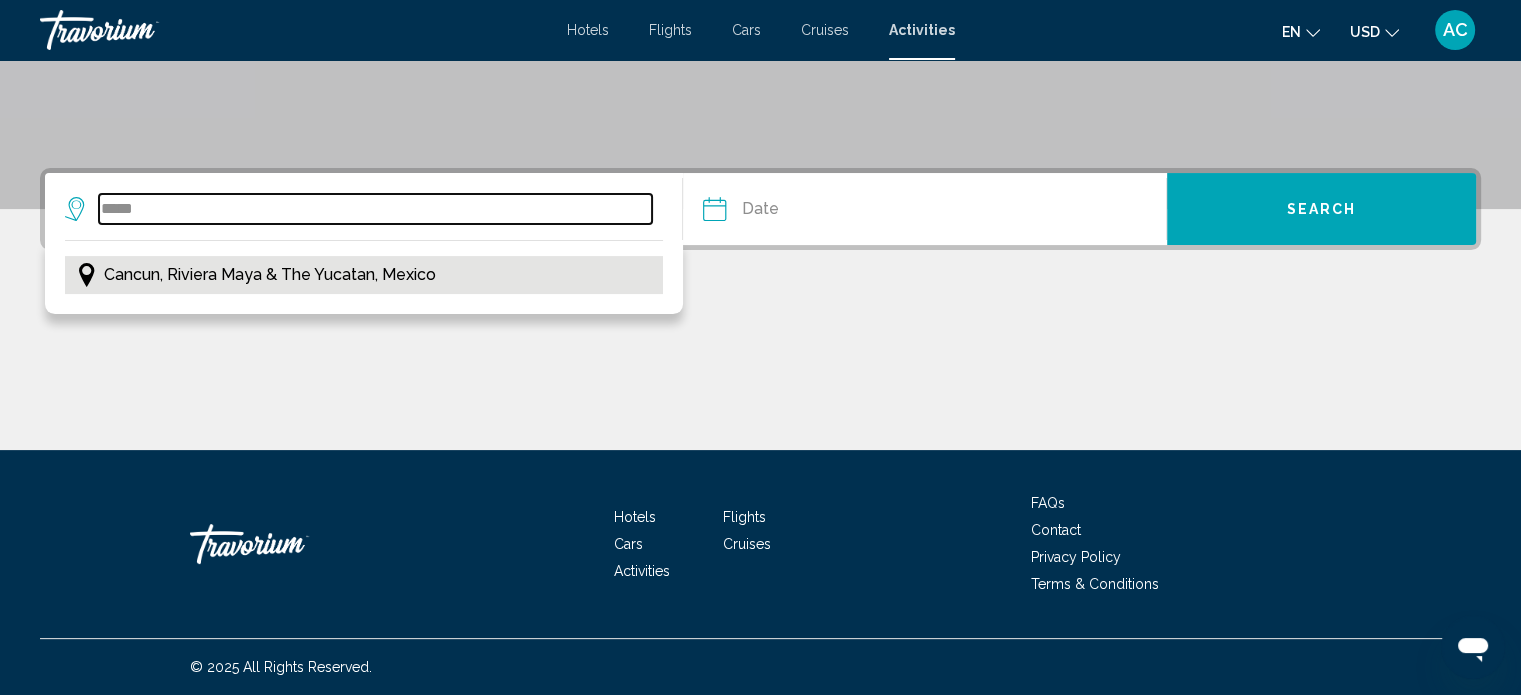 type on "**********" 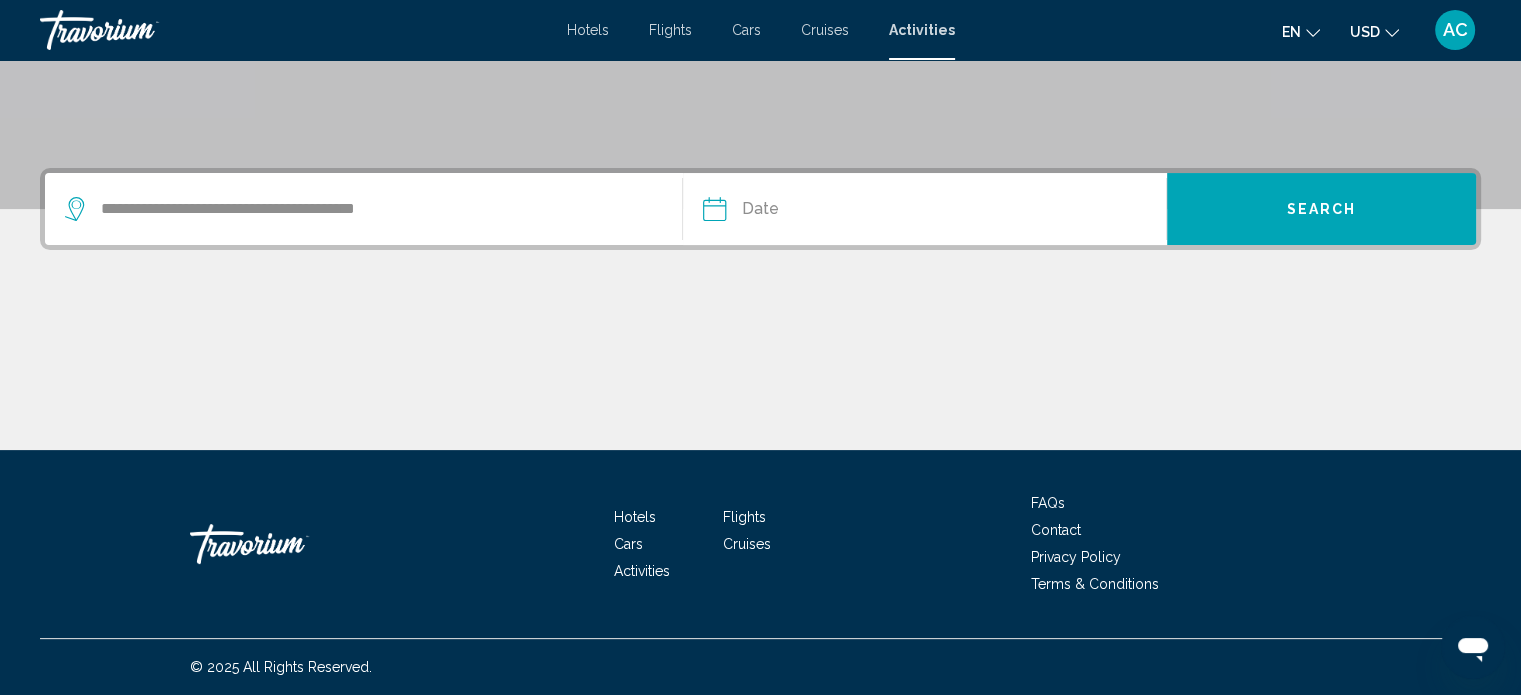 click at bounding box center (817, 212) 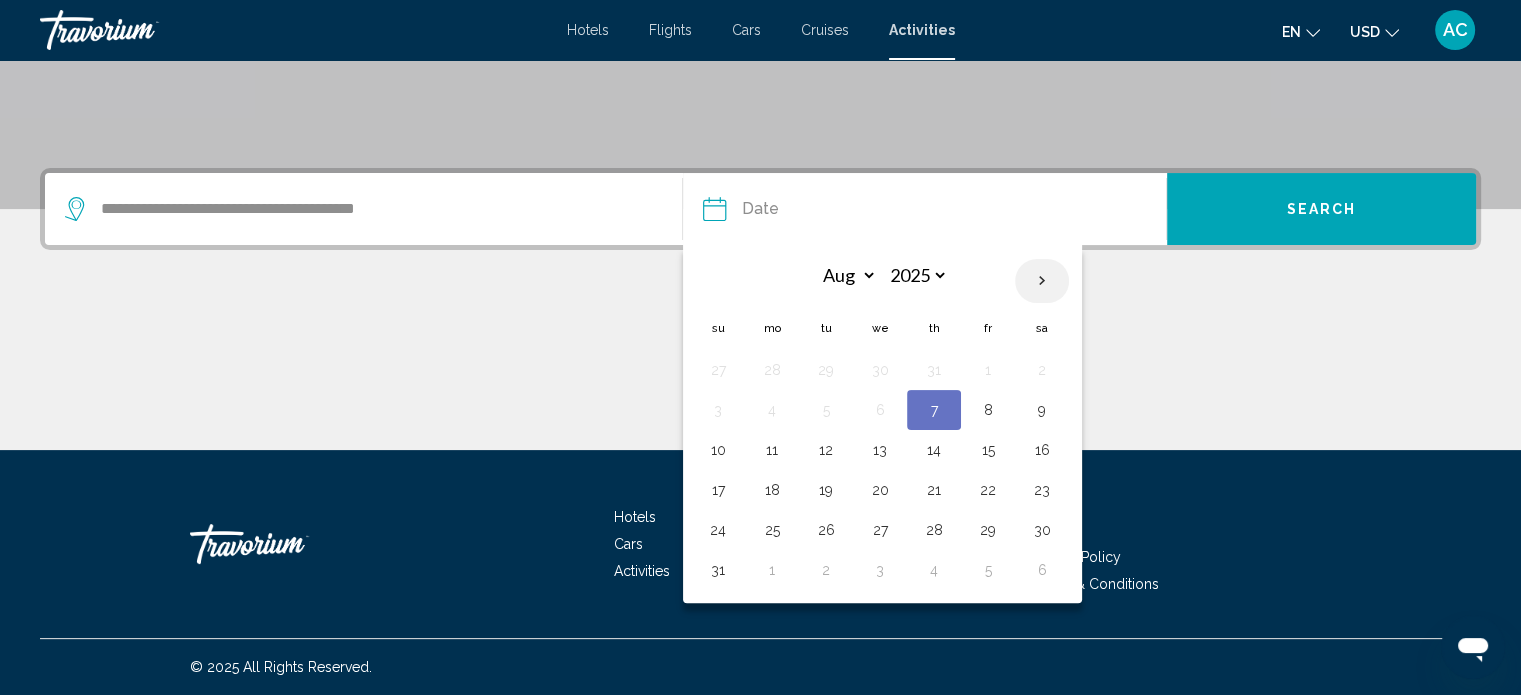 click at bounding box center (1042, 281) 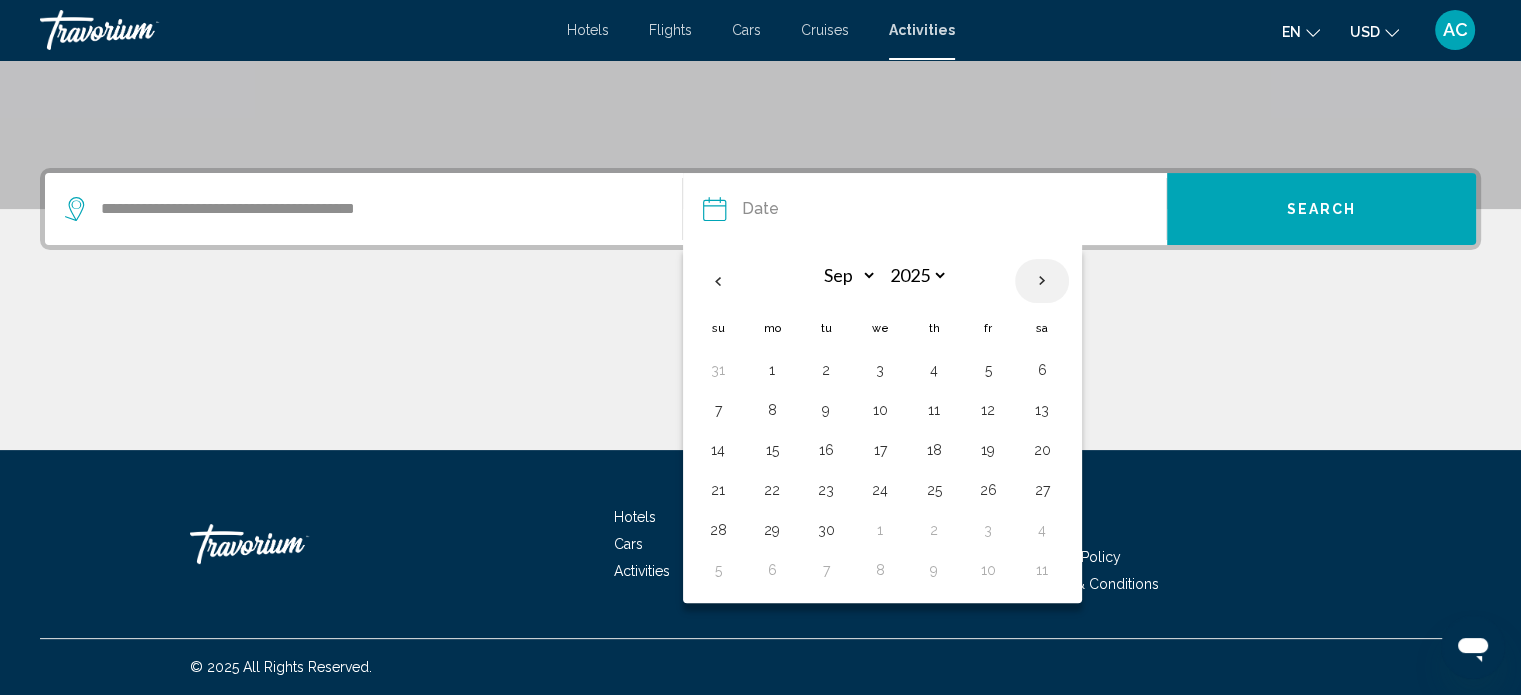 click at bounding box center [1042, 281] 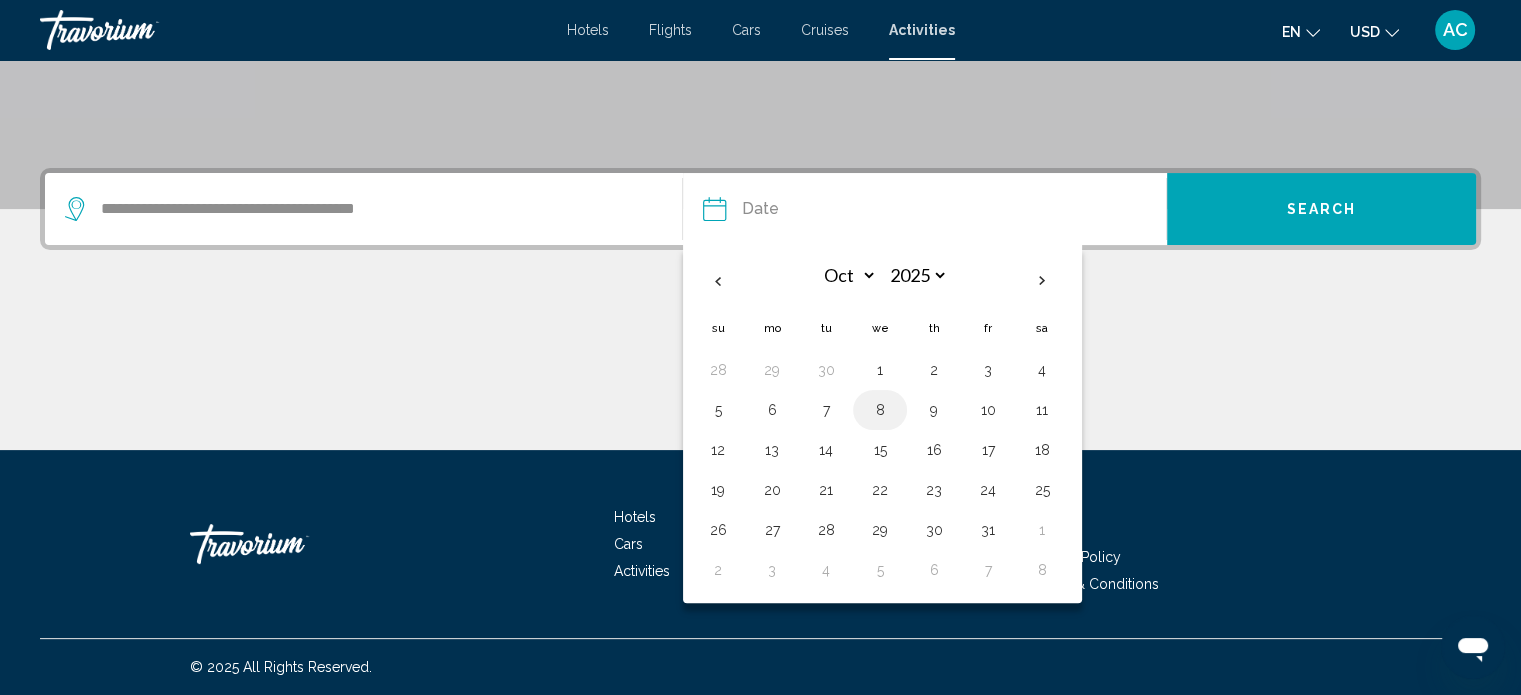 click on "8" at bounding box center [880, 410] 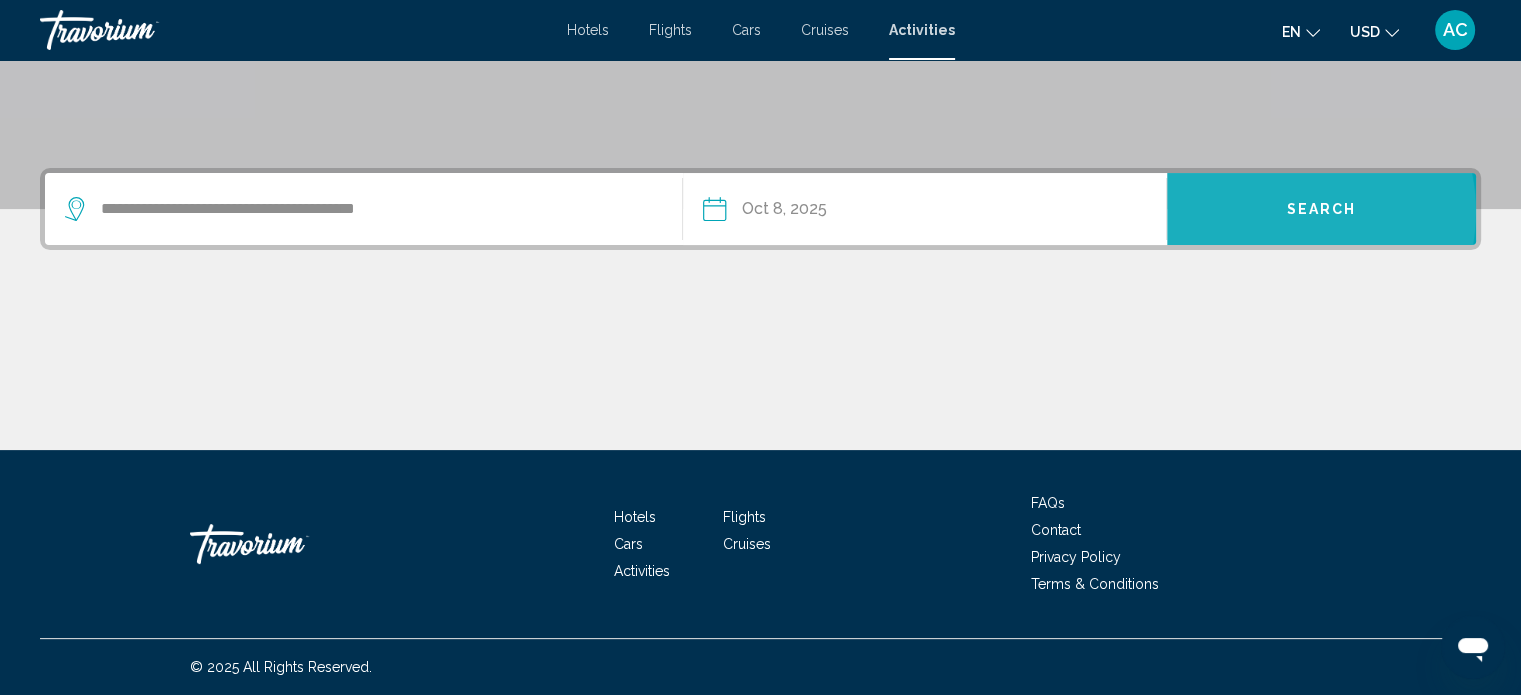click on "Search" at bounding box center [1322, 210] 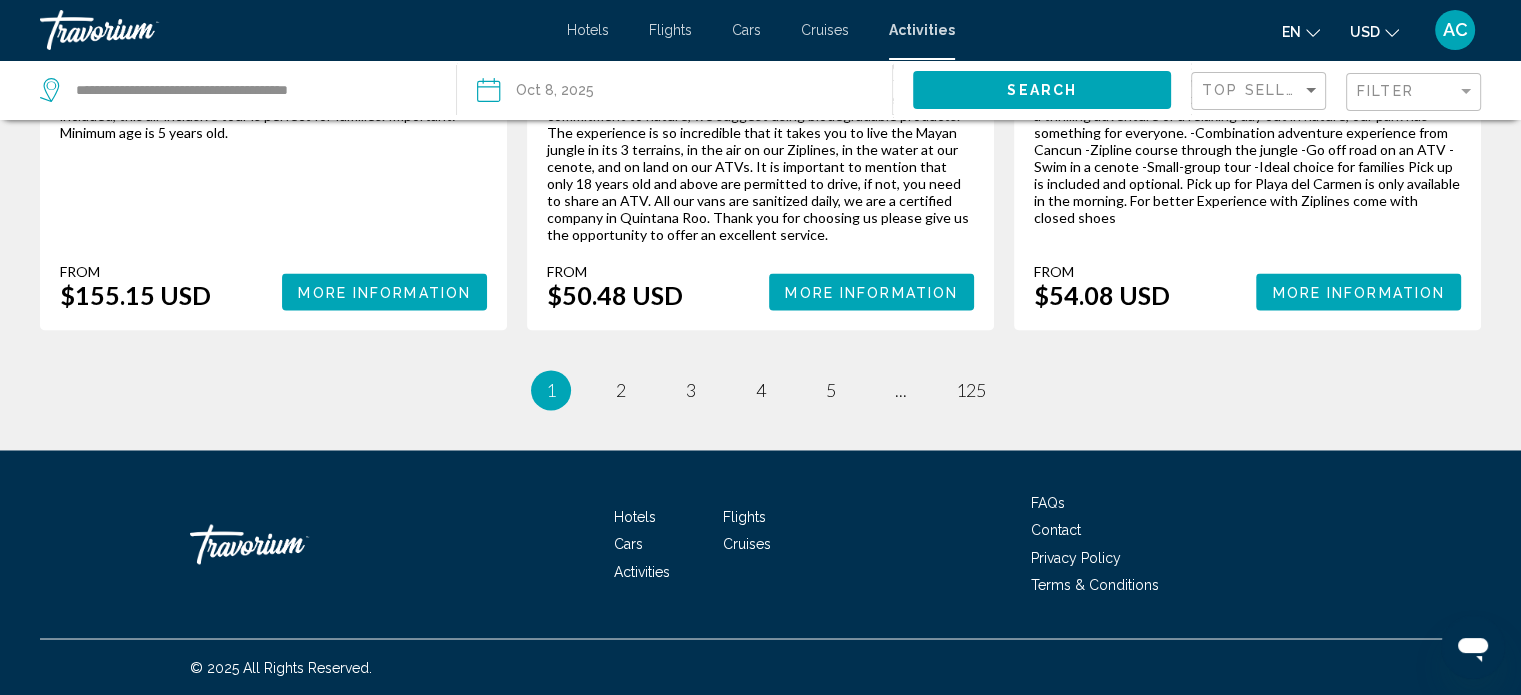 scroll, scrollTop: 4700, scrollLeft: 0, axis: vertical 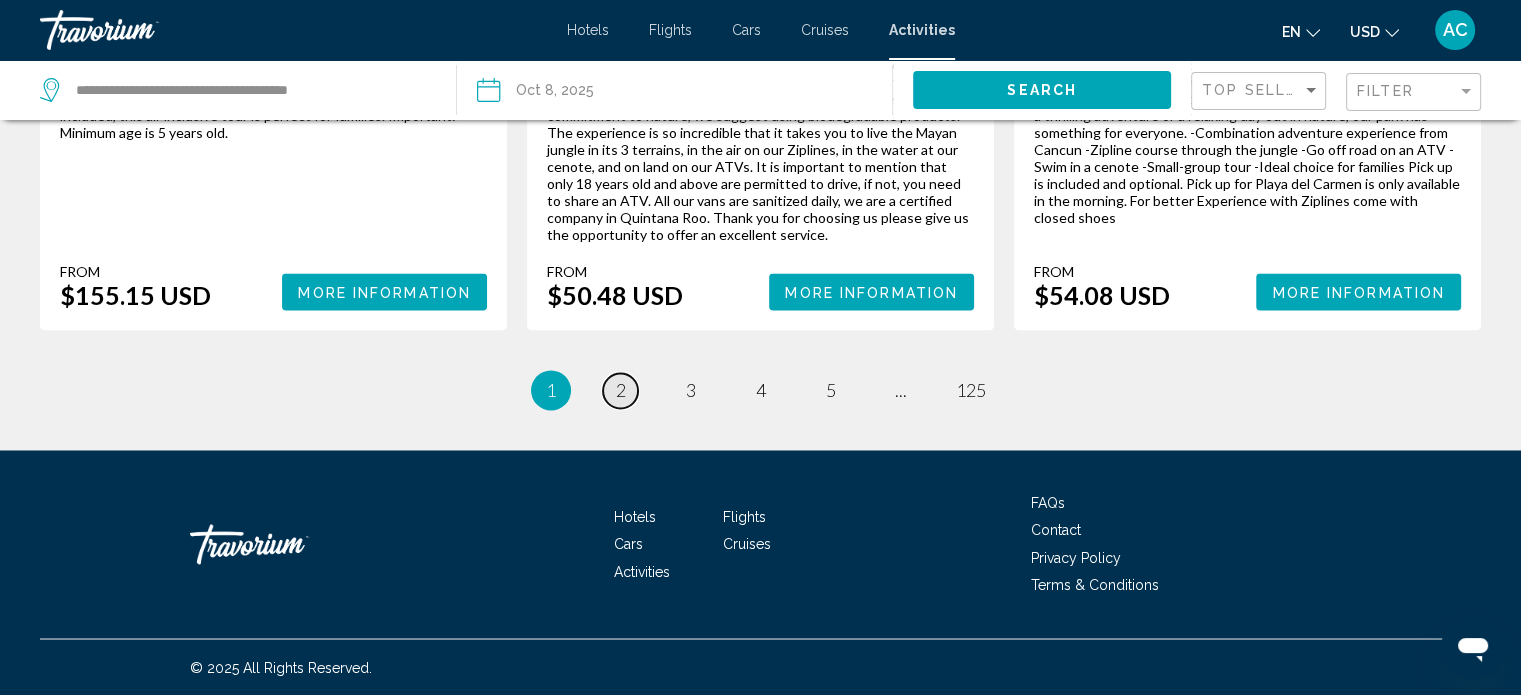 click on "page  2" at bounding box center [620, 390] 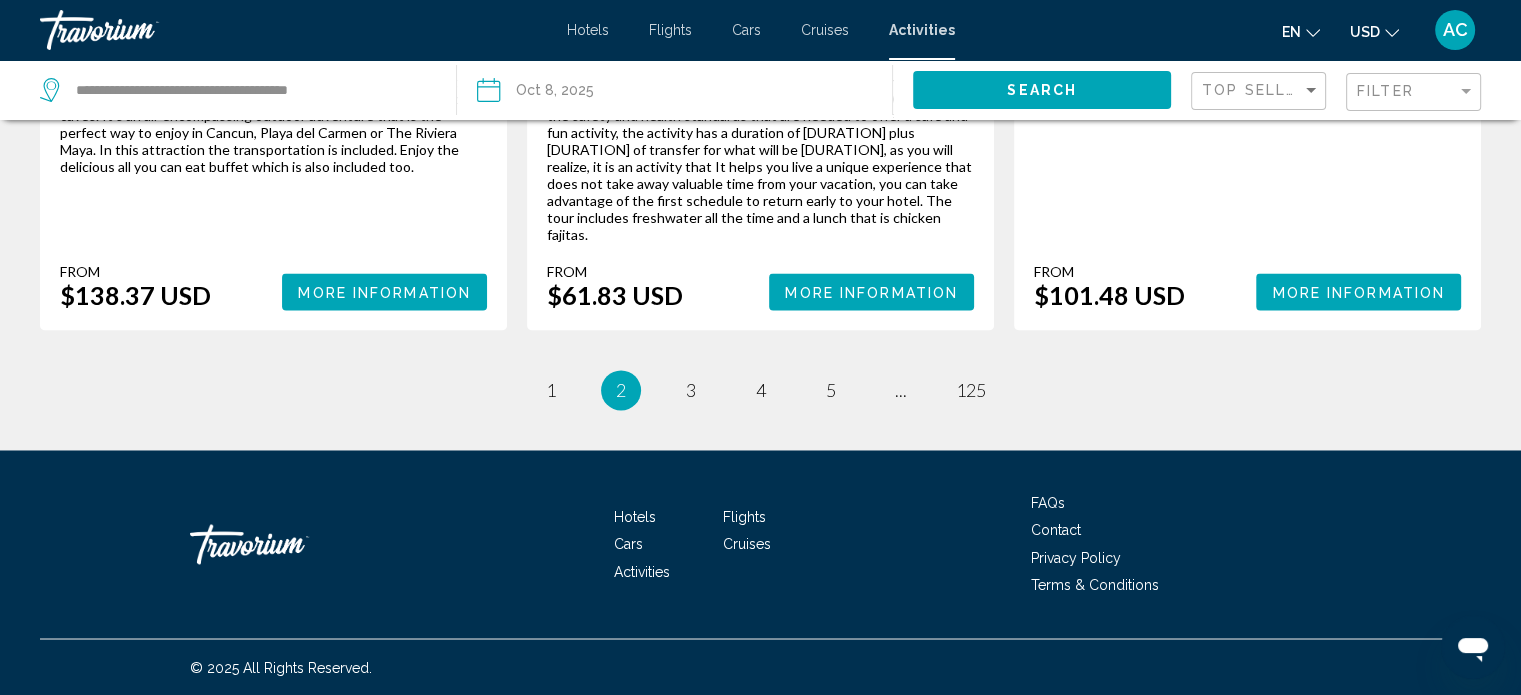 scroll, scrollTop: 4600, scrollLeft: 0, axis: vertical 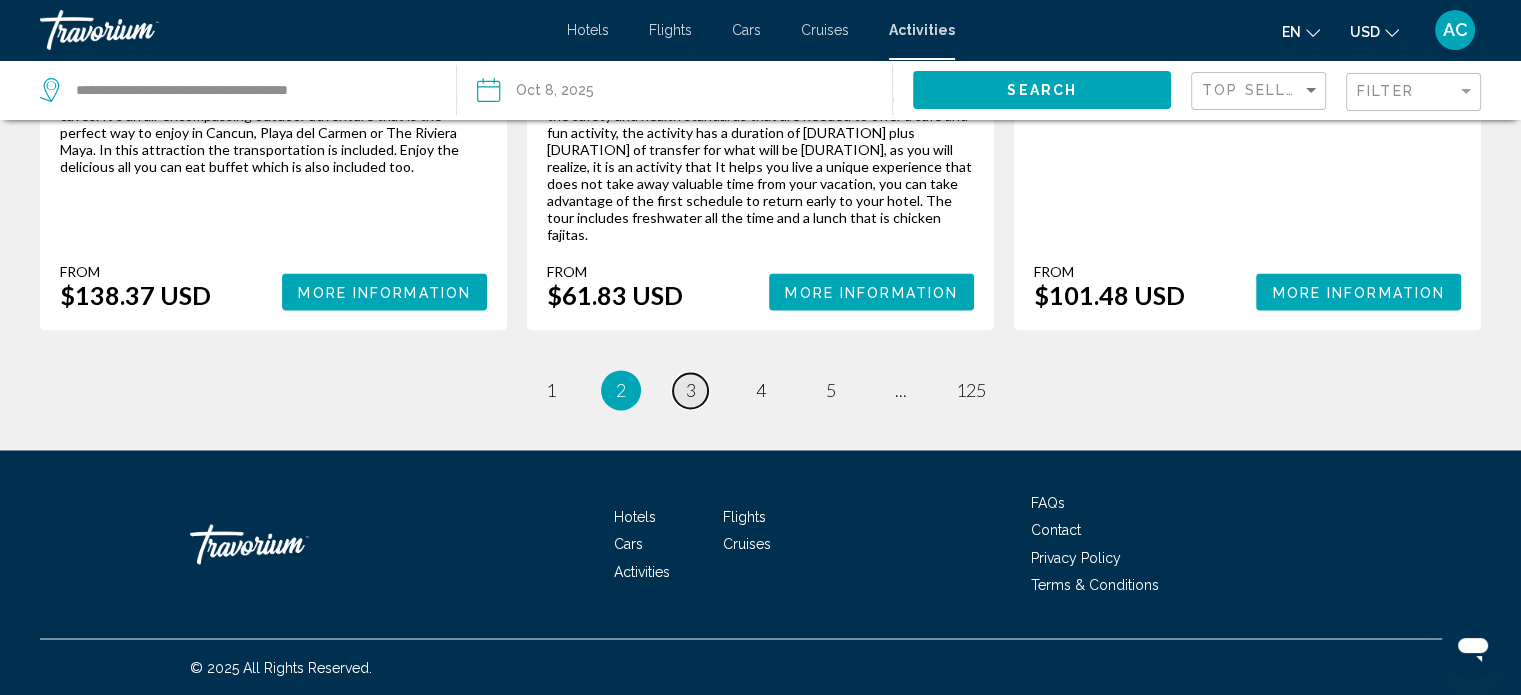 click on "page  3" at bounding box center (690, 390) 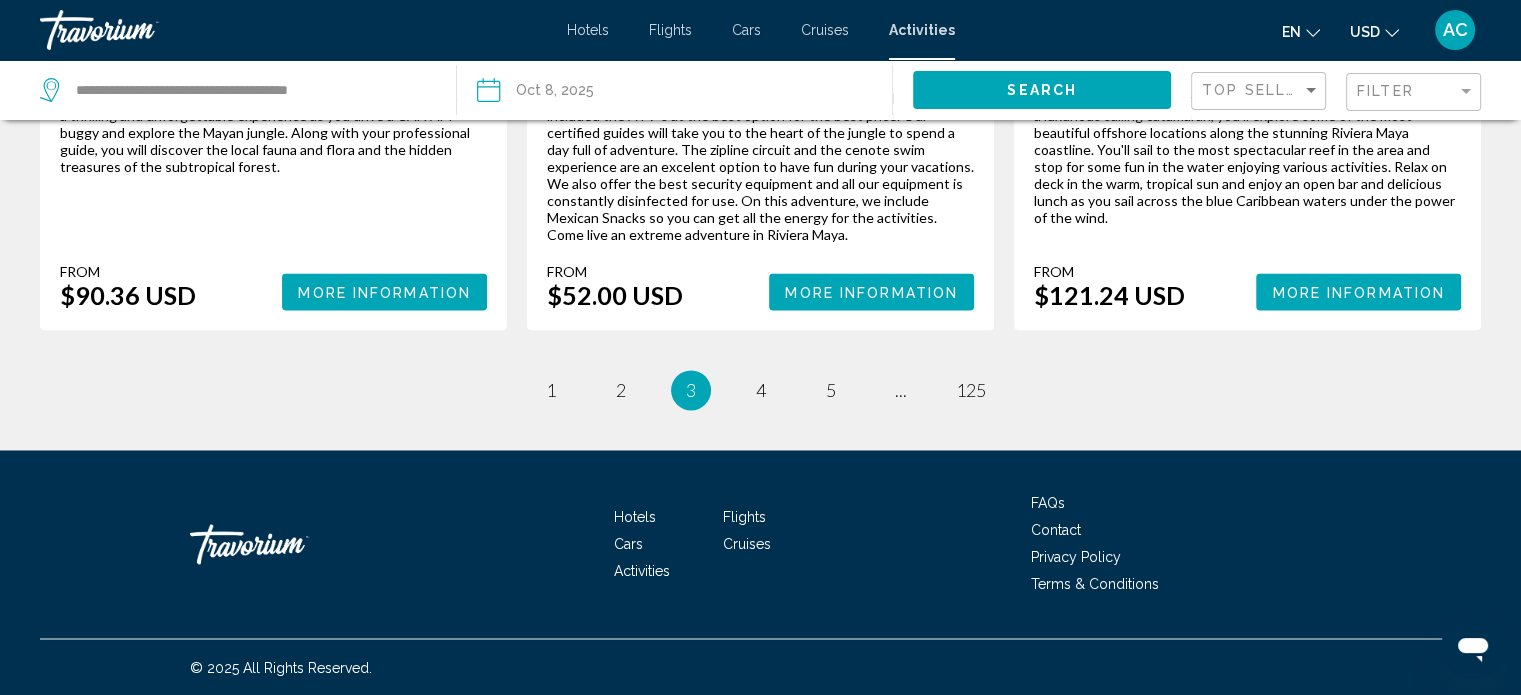 scroll, scrollTop: 4600, scrollLeft: 0, axis: vertical 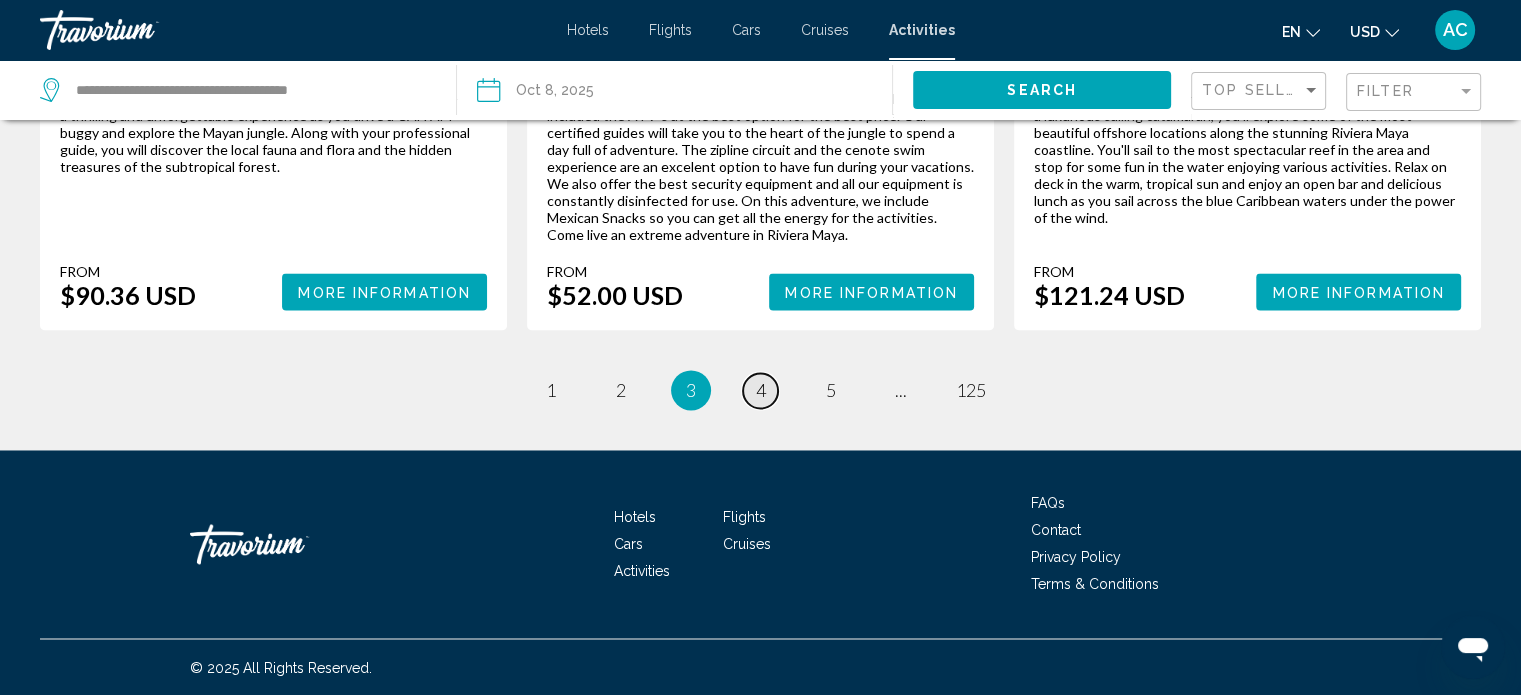 click on "4" at bounding box center (761, 390) 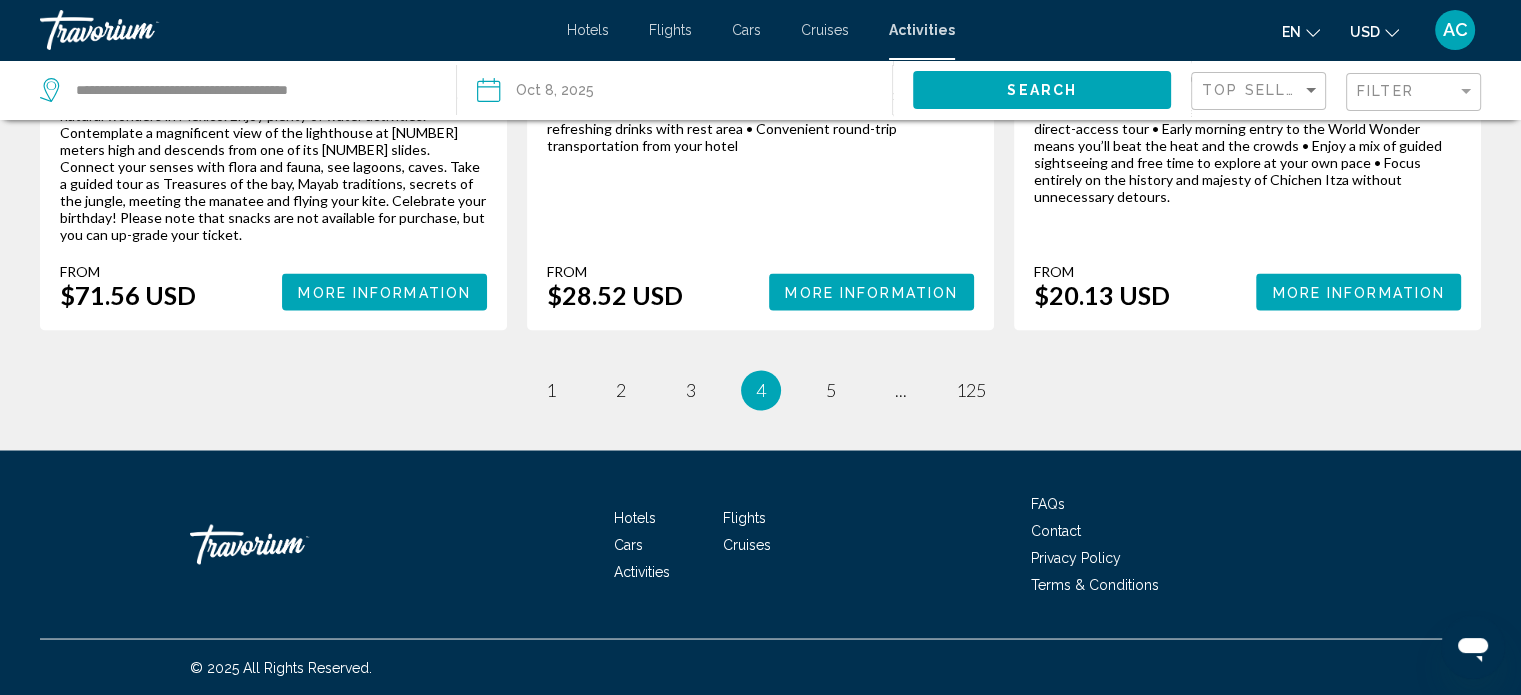 scroll, scrollTop: 4900, scrollLeft: 0, axis: vertical 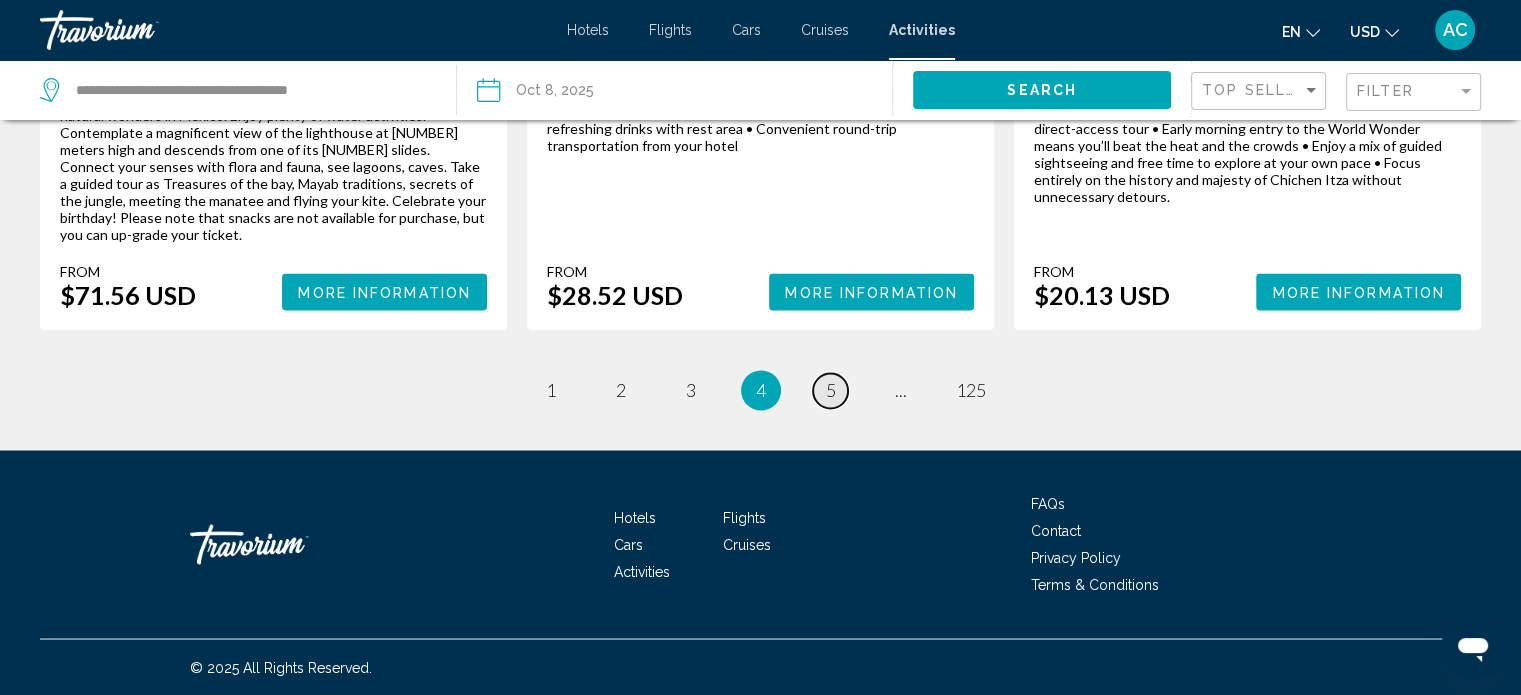 click on "page  5" at bounding box center (830, 390) 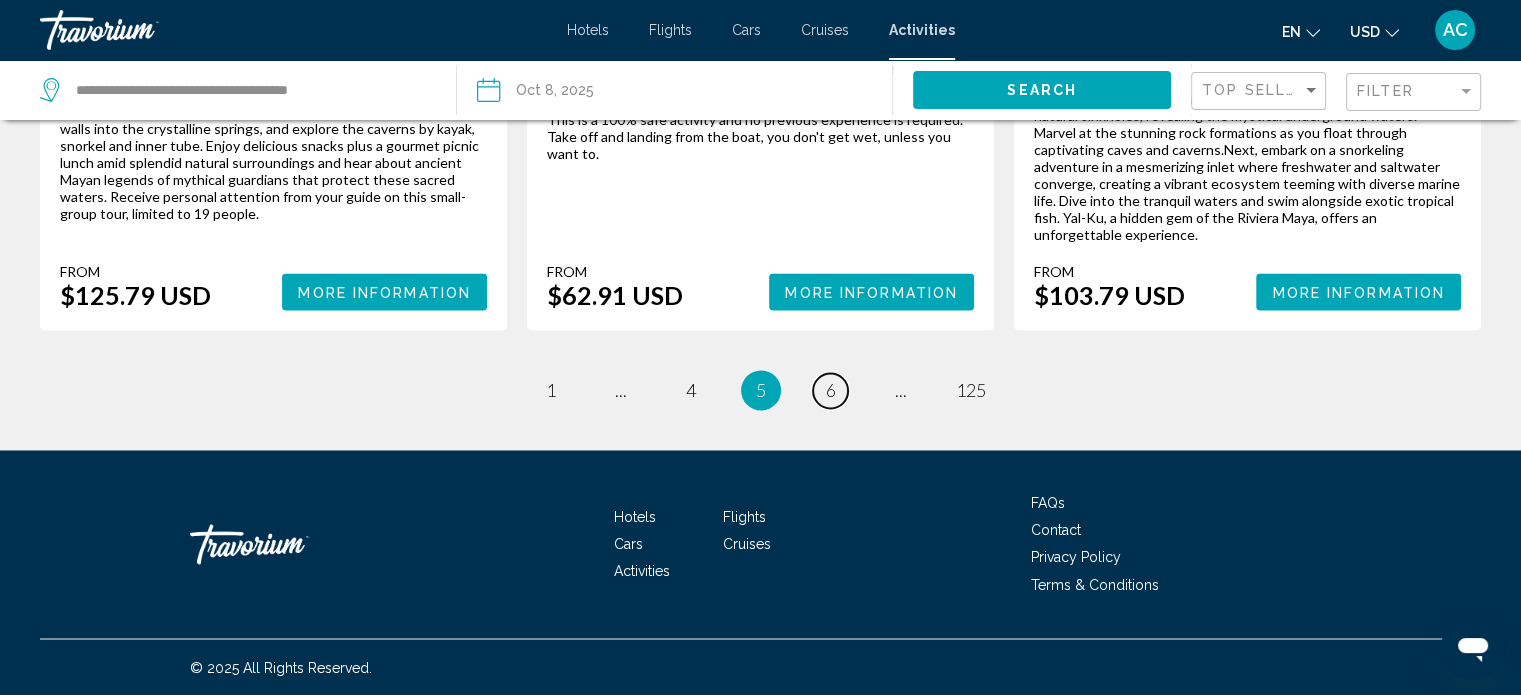 scroll, scrollTop: 4692, scrollLeft: 0, axis: vertical 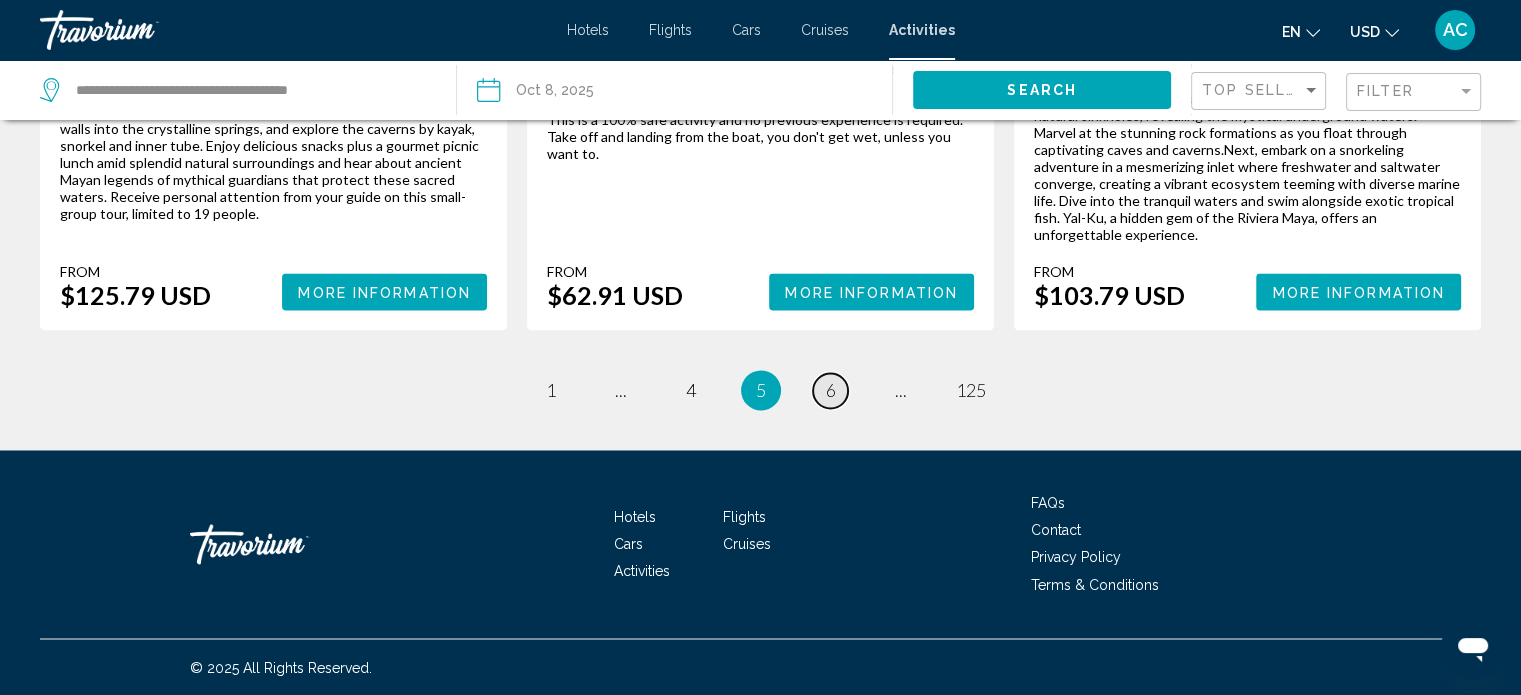 click on "6" at bounding box center (831, 390) 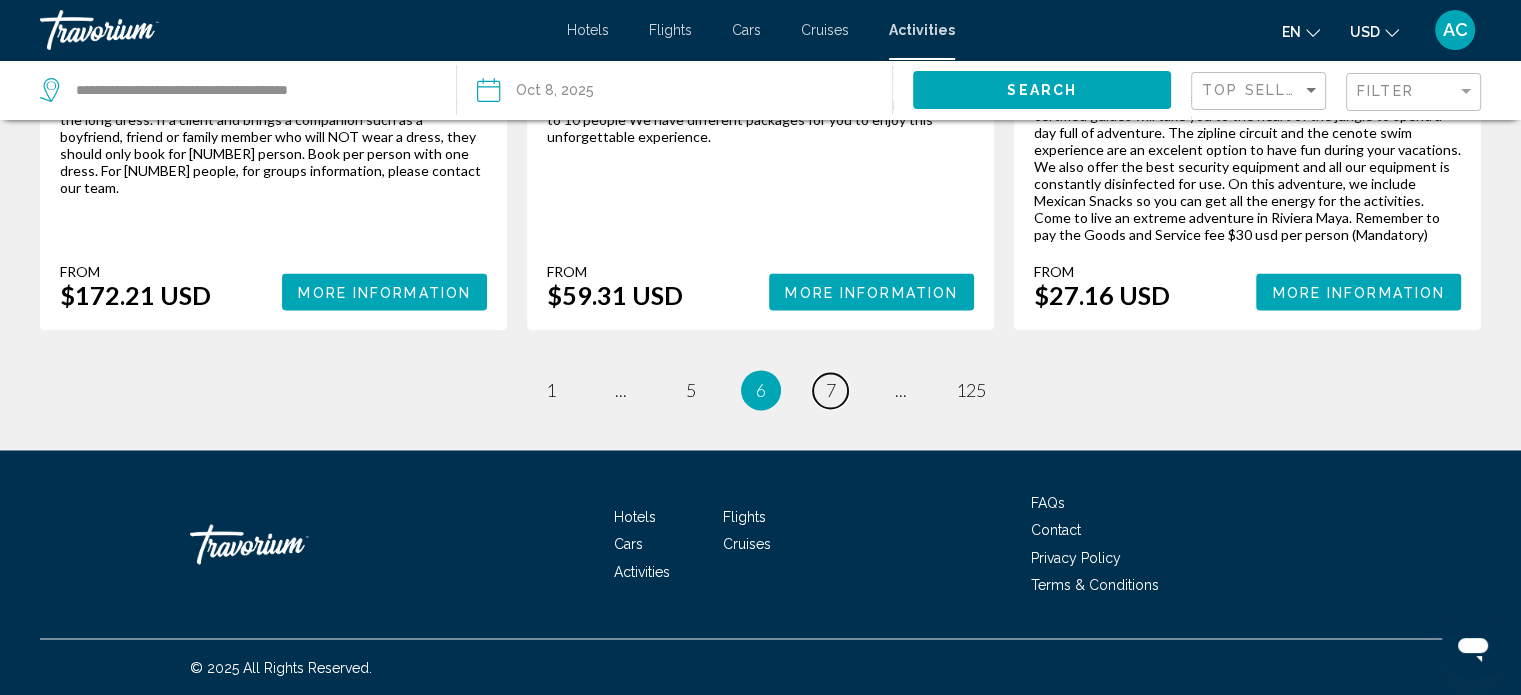 scroll, scrollTop: 4600, scrollLeft: 0, axis: vertical 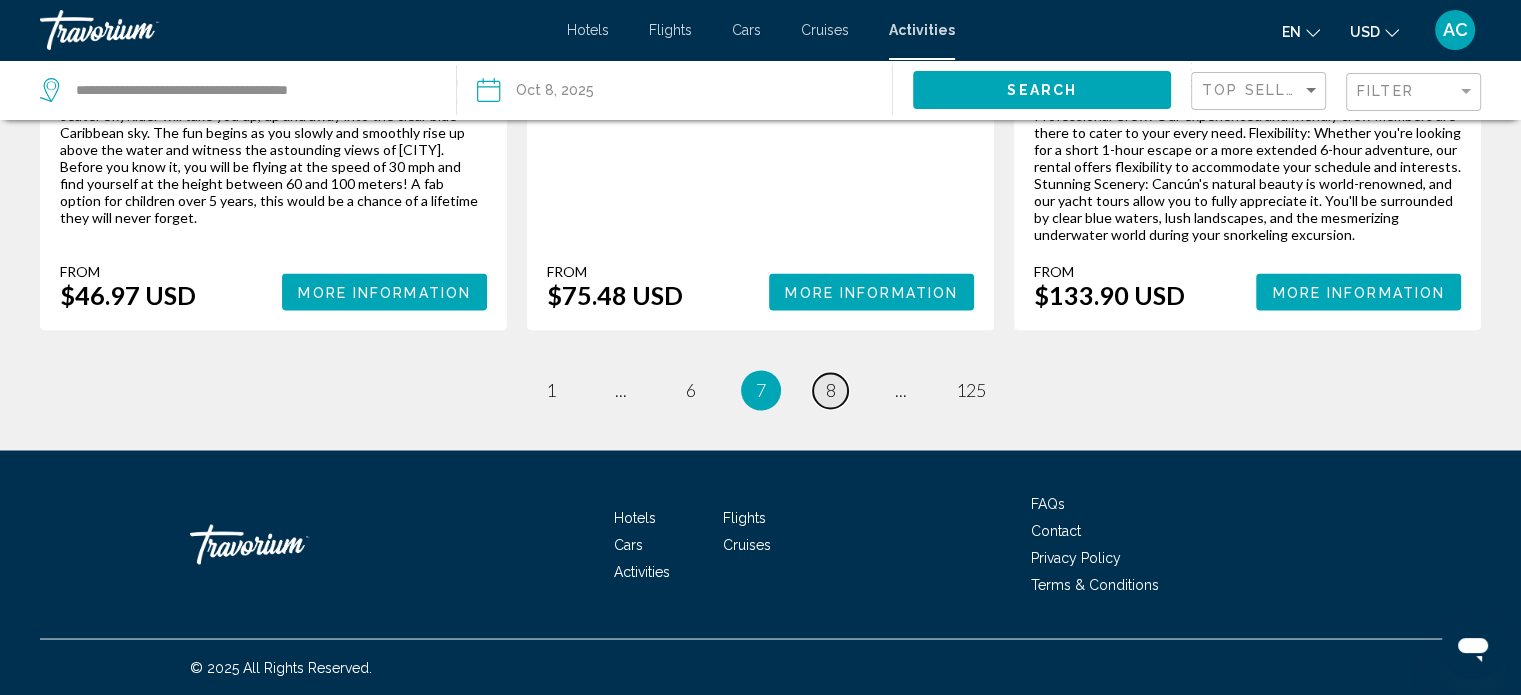 click on "8" at bounding box center [831, 390] 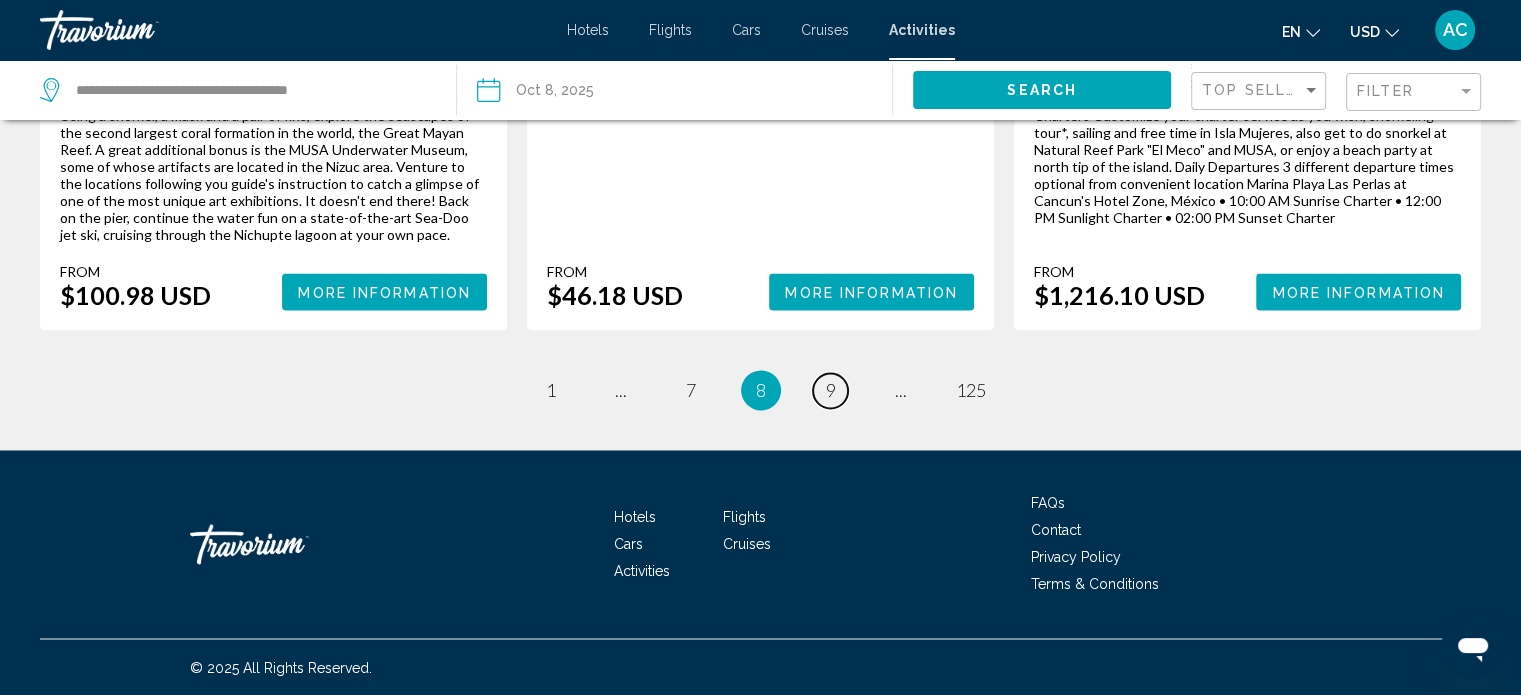 scroll, scrollTop: 4617, scrollLeft: 0, axis: vertical 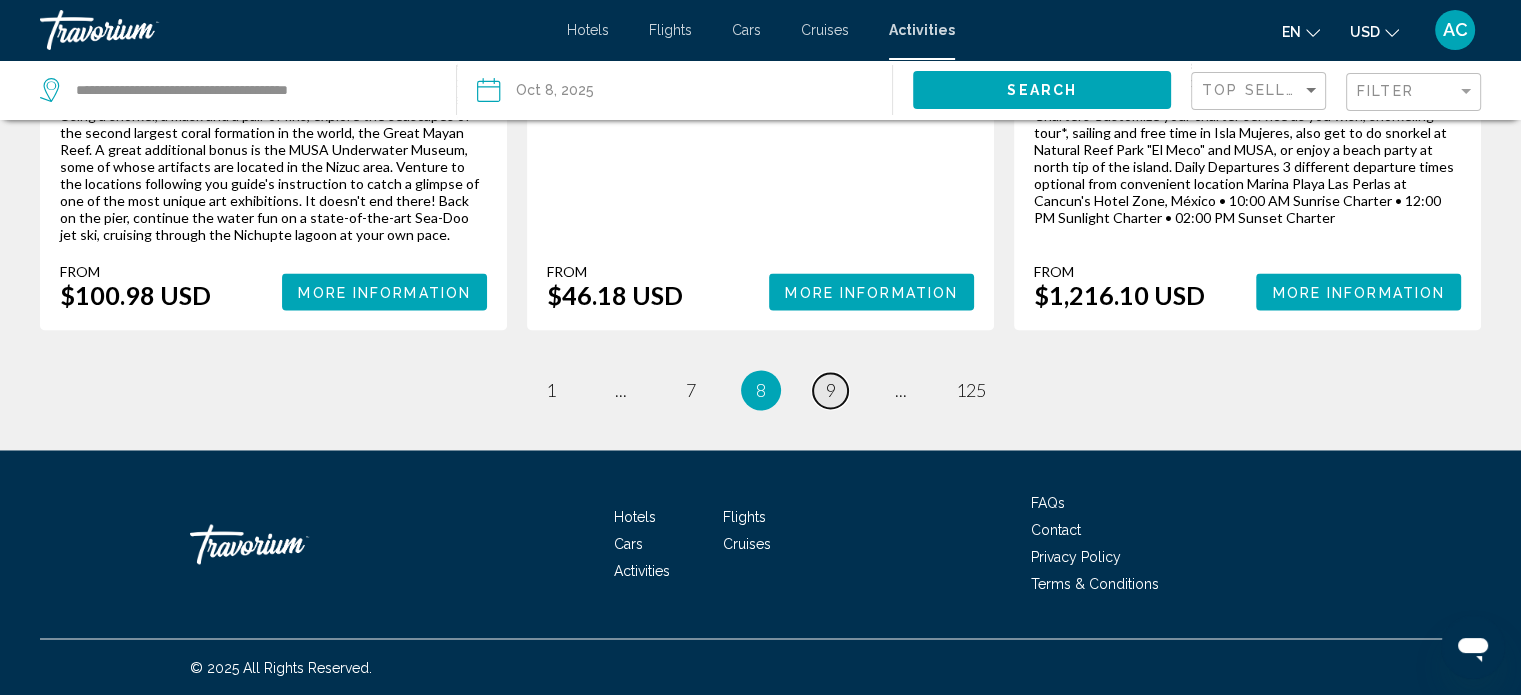click on "9" at bounding box center [831, 390] 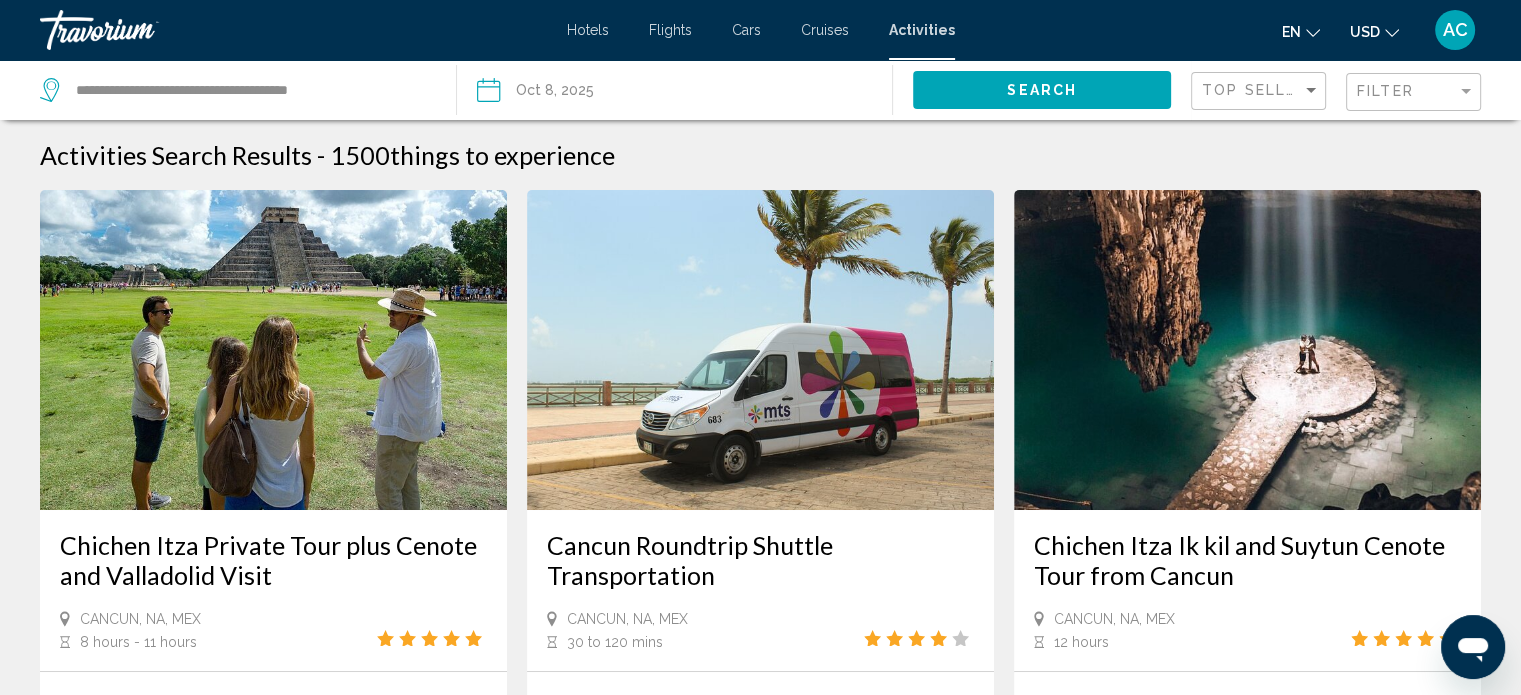 scroll, scrollTop: 0, scrollLeft: 0, axis: both 